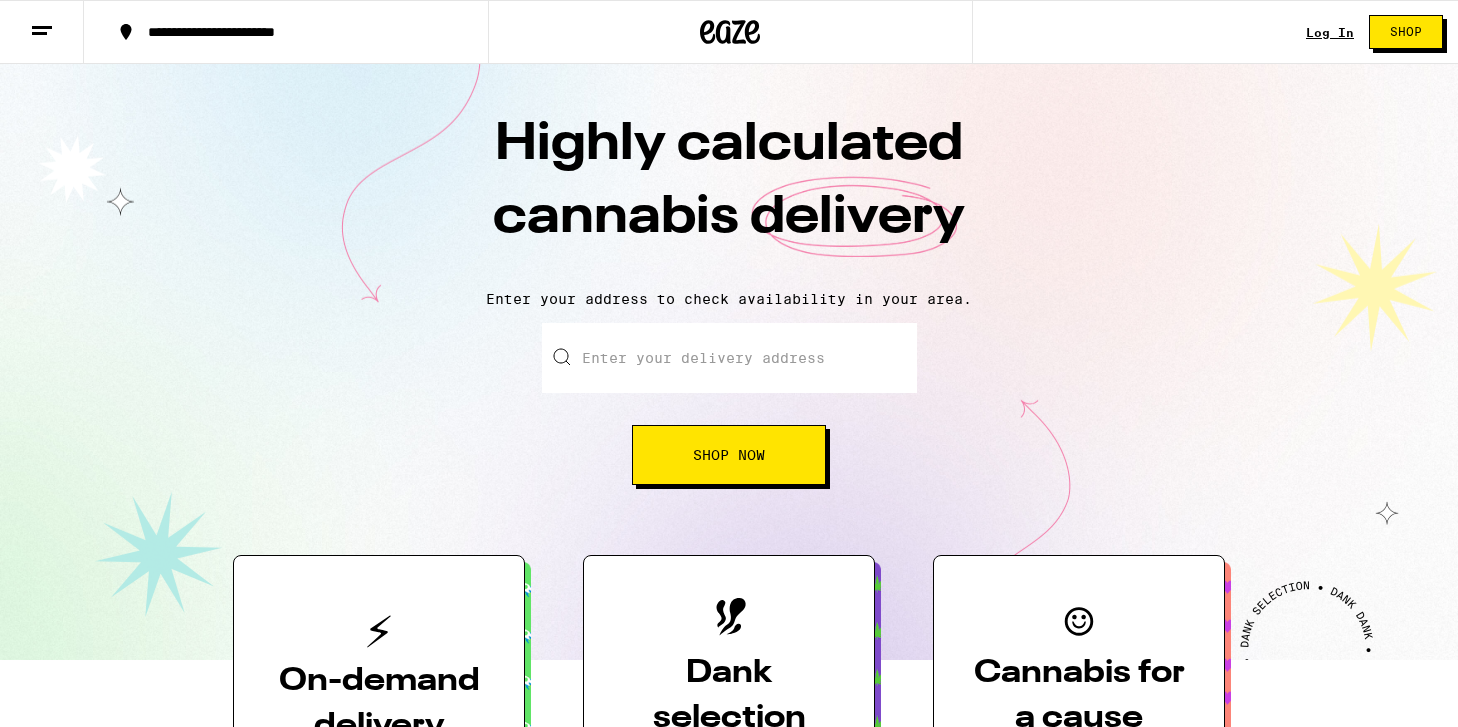 scroll, scrollTop: 0, scrollLeft: 0, axis: both 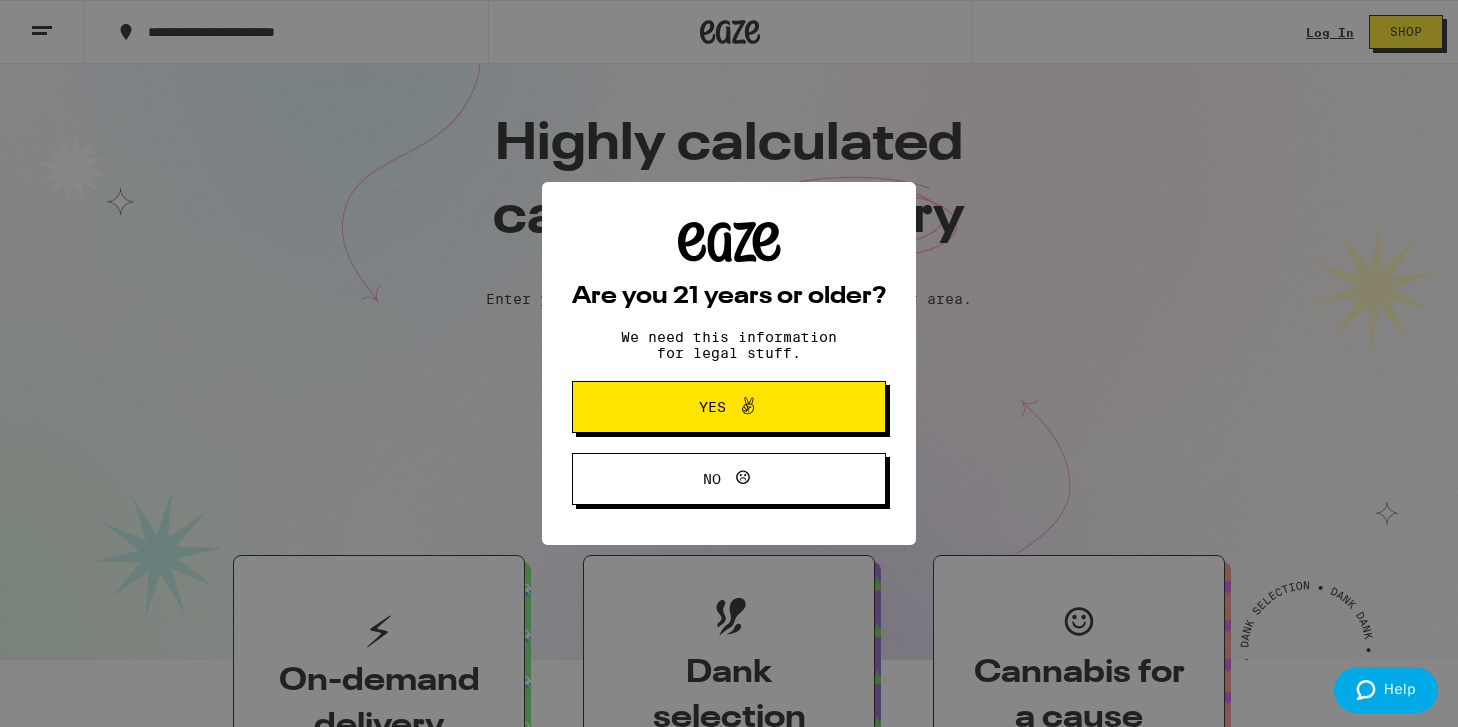 click on "Yes" at bounding box center [712, 407] 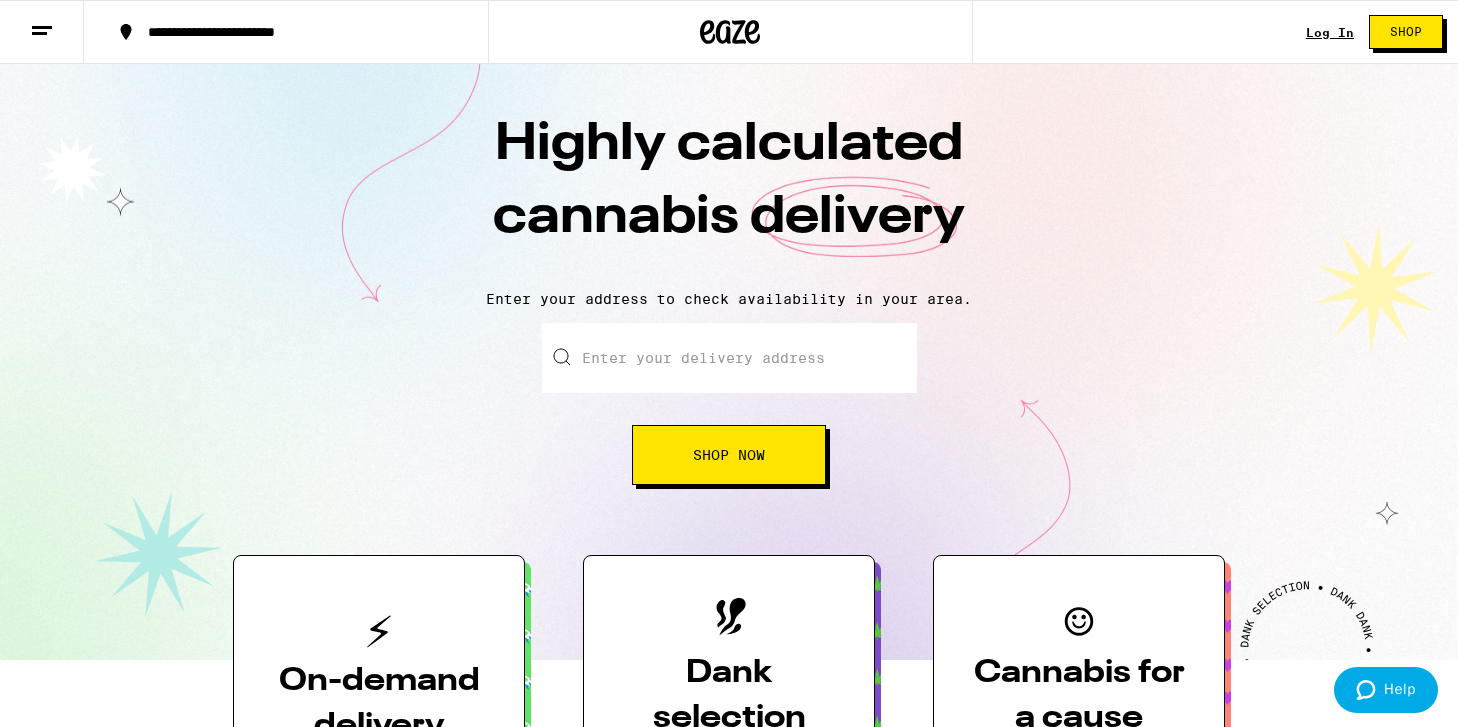 scroll, scrollTop: 0, scrollLeft: 0, axis: both 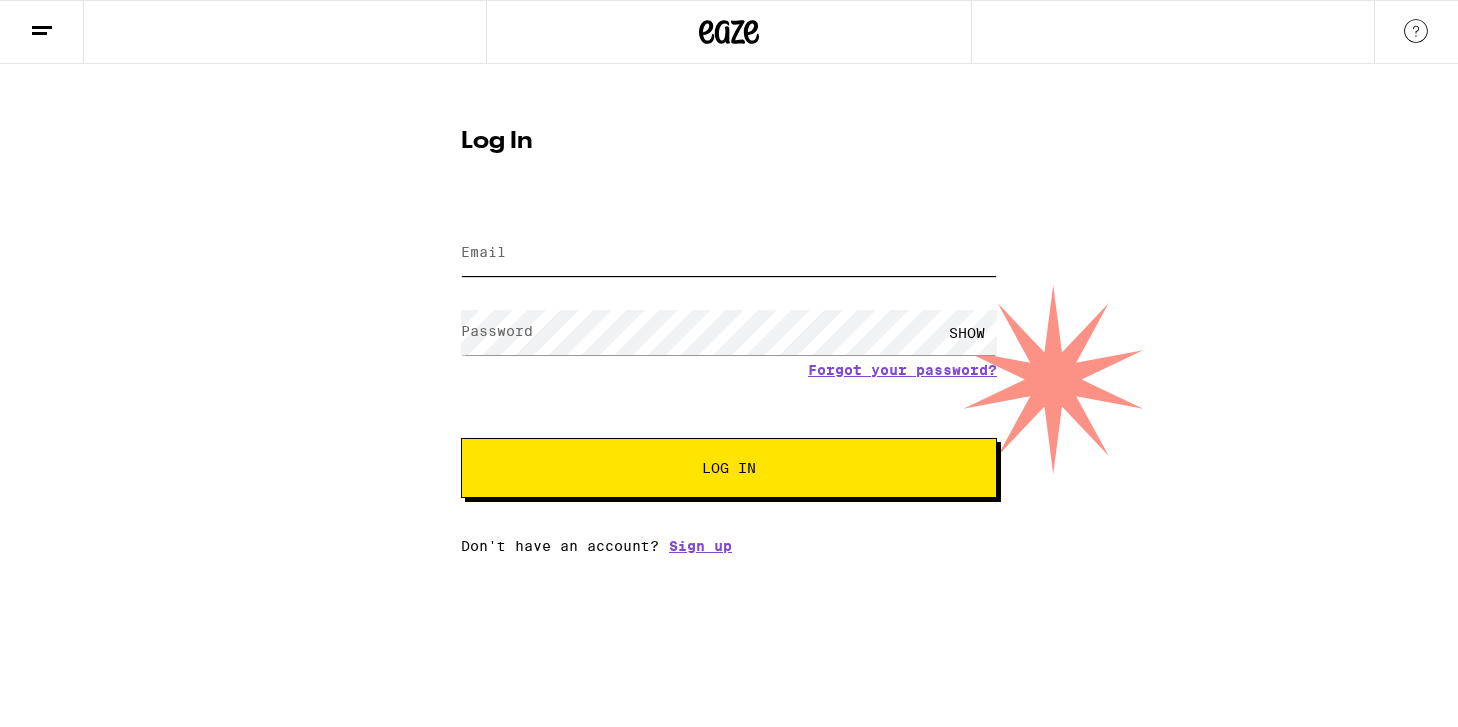 click on "Email" at bounding box center [729, 253] 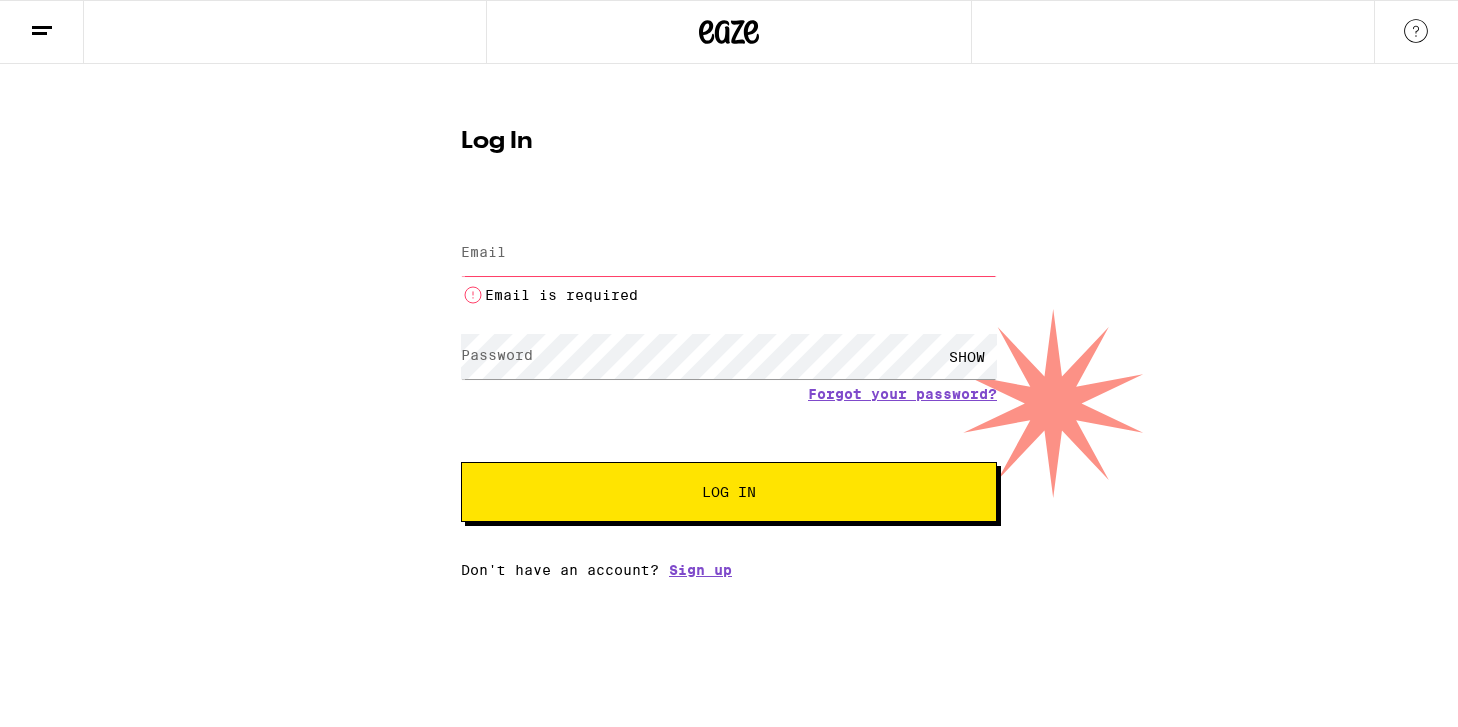 type on "[EMAIL]" 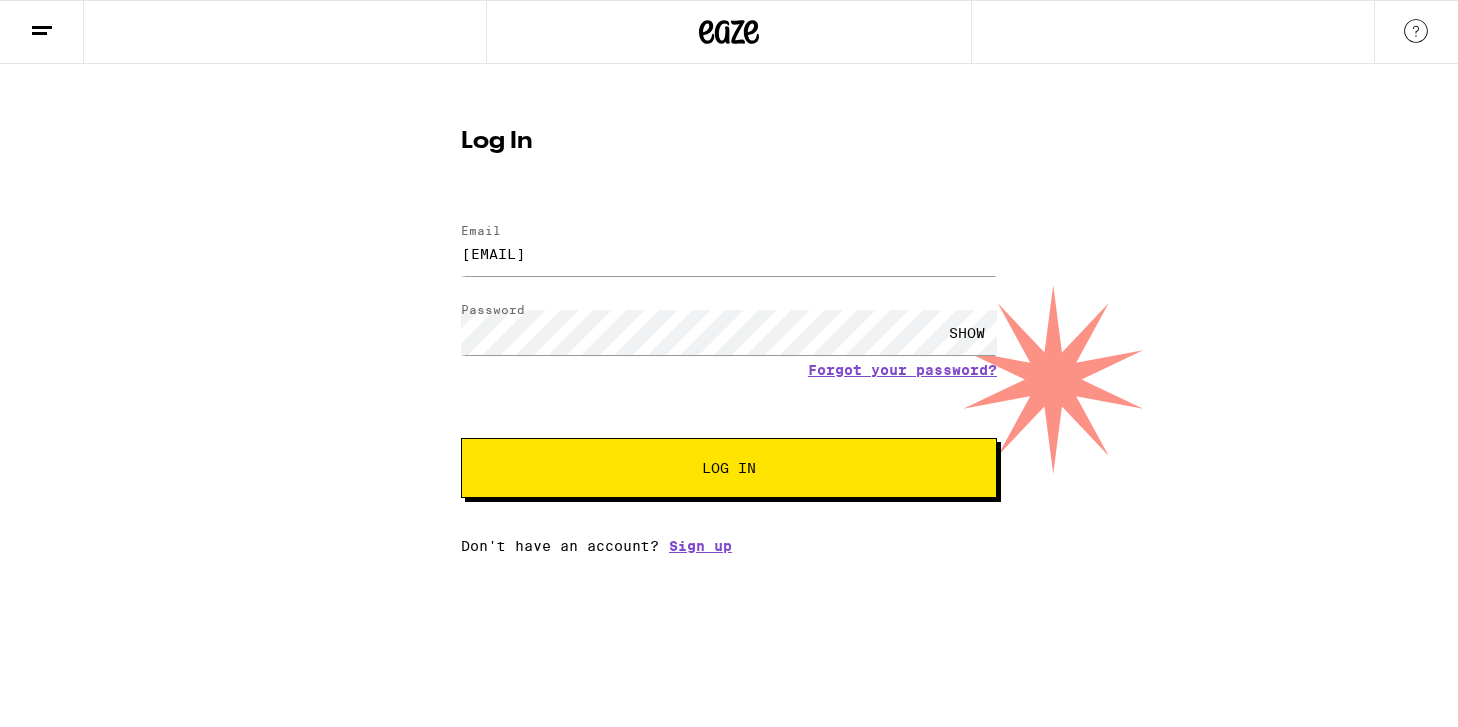 click on "Log In" at bounding box center [729, 468] 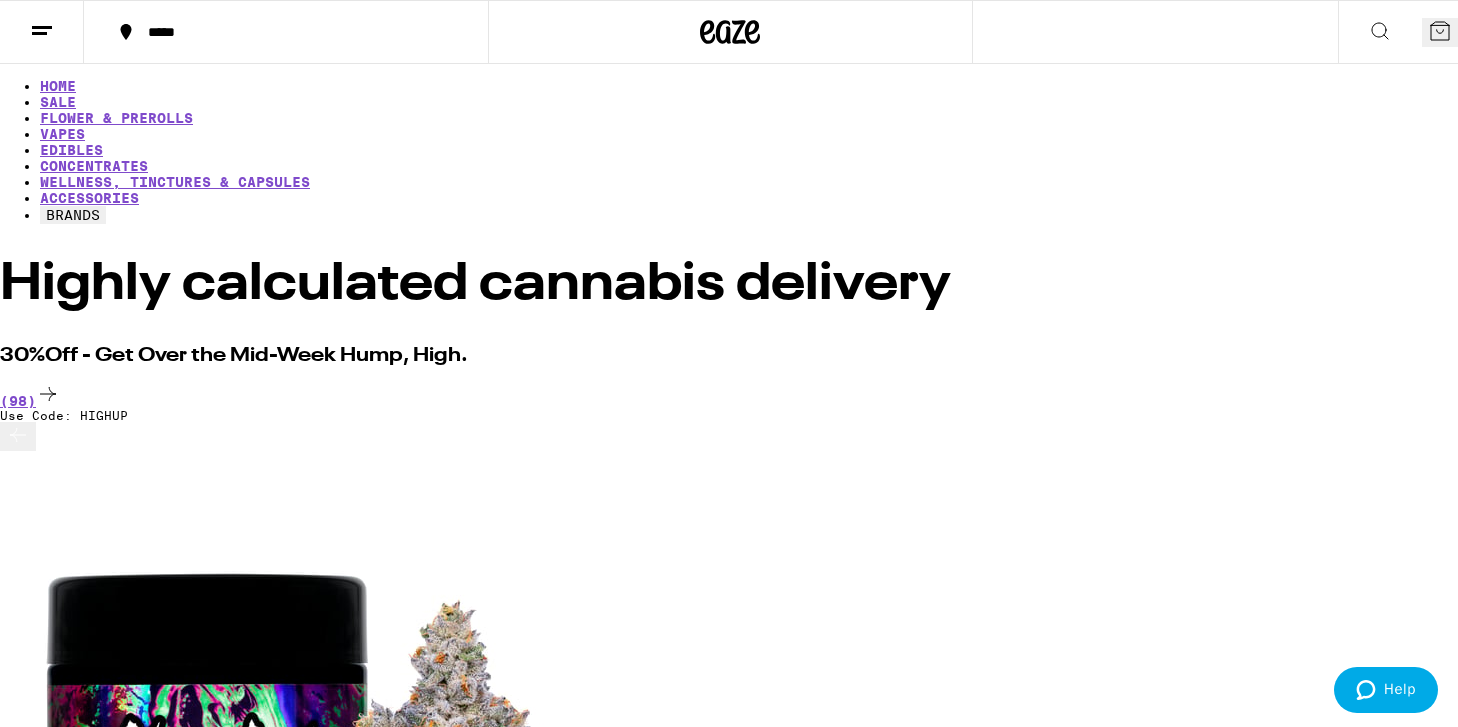 scroll, scrollTop: 0, scrollLeft: 0, axis: both 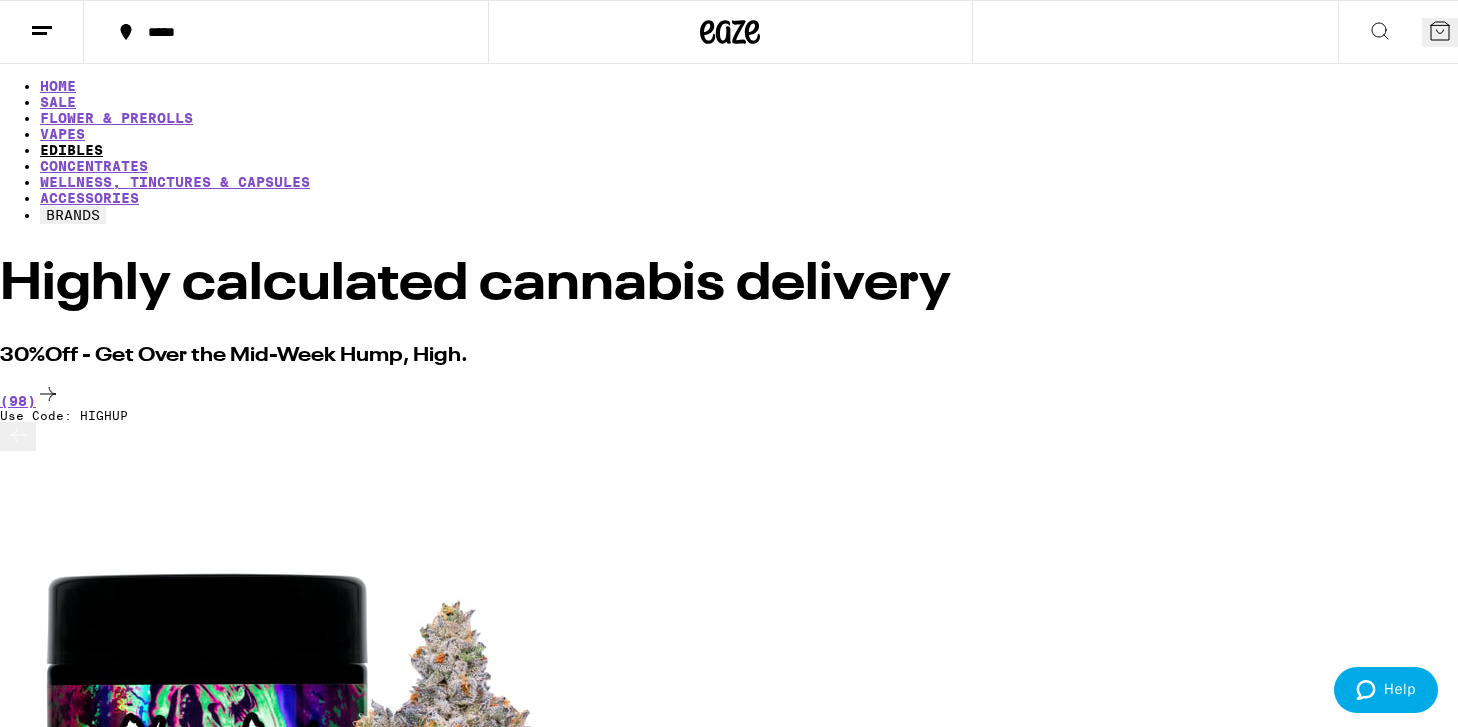 click on "EDIBLES" at bounding box center (71, 150) 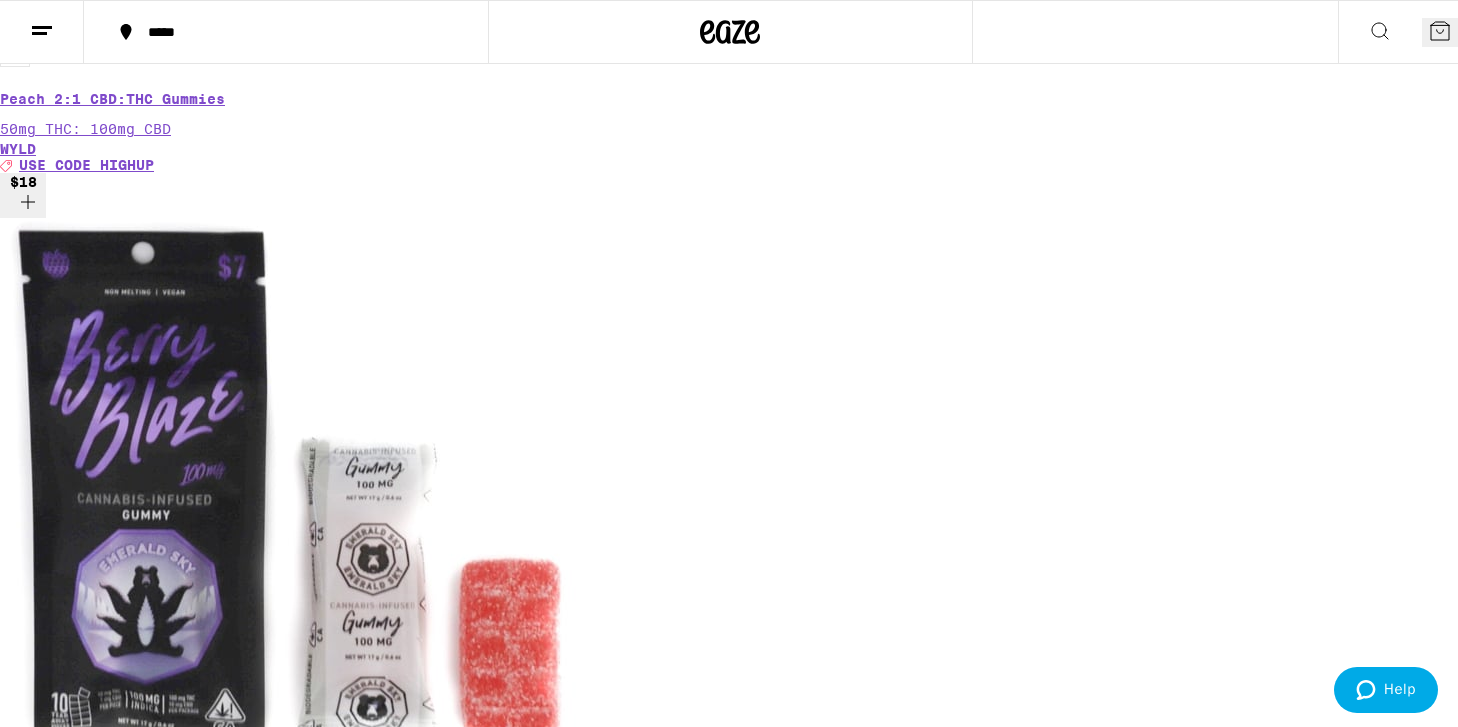 scroll, scrollTop: 1016, scrollLeft: 0, axis: vertical 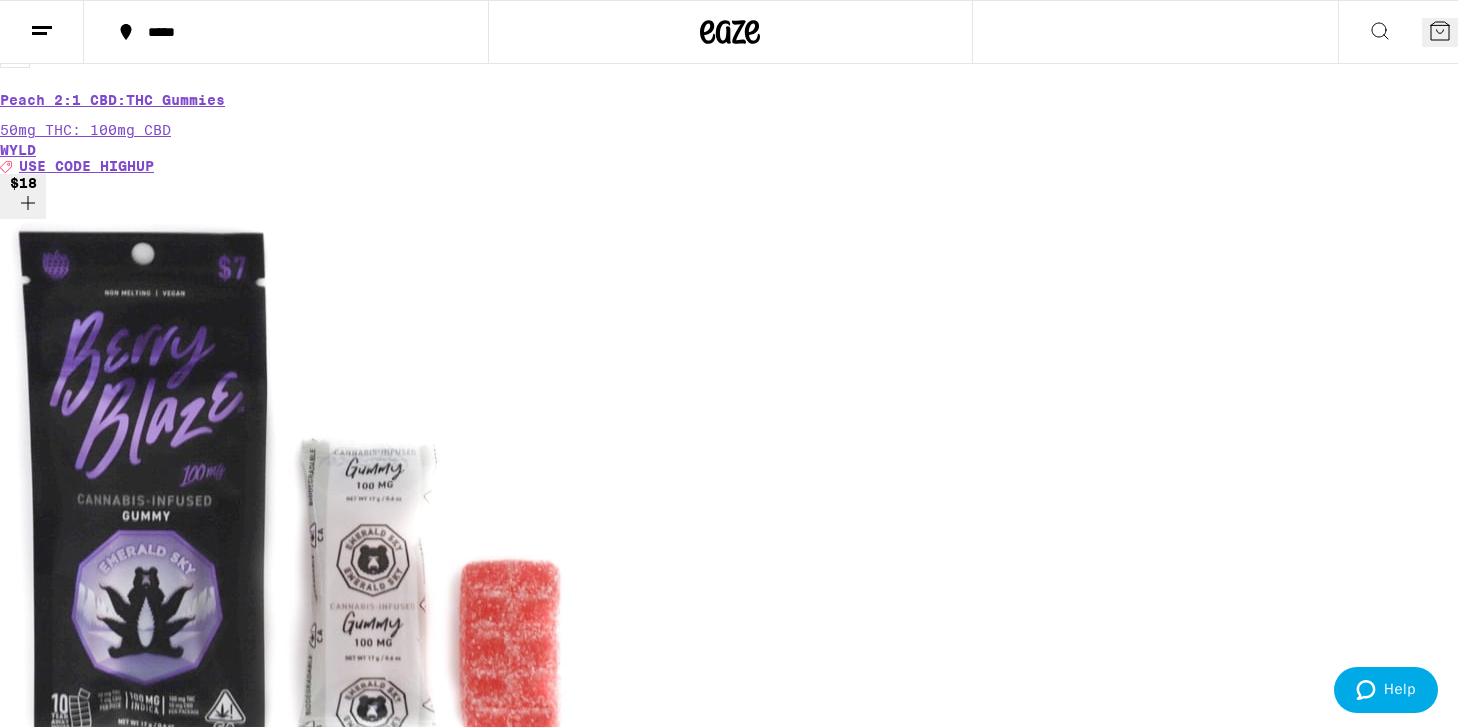 click at bounding box center (300, 31023) 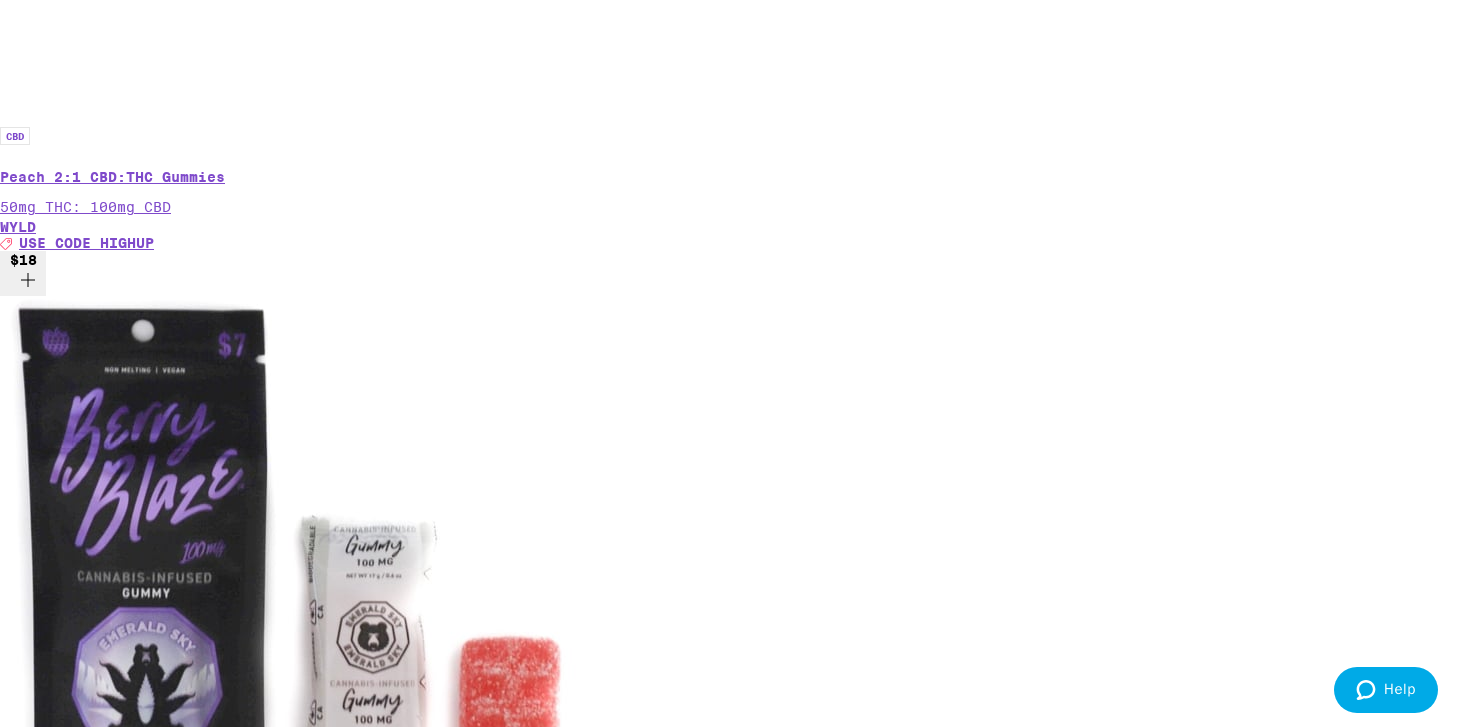 scroll, scrollTop: 1078, scrollLeft: 0, axis: vertical 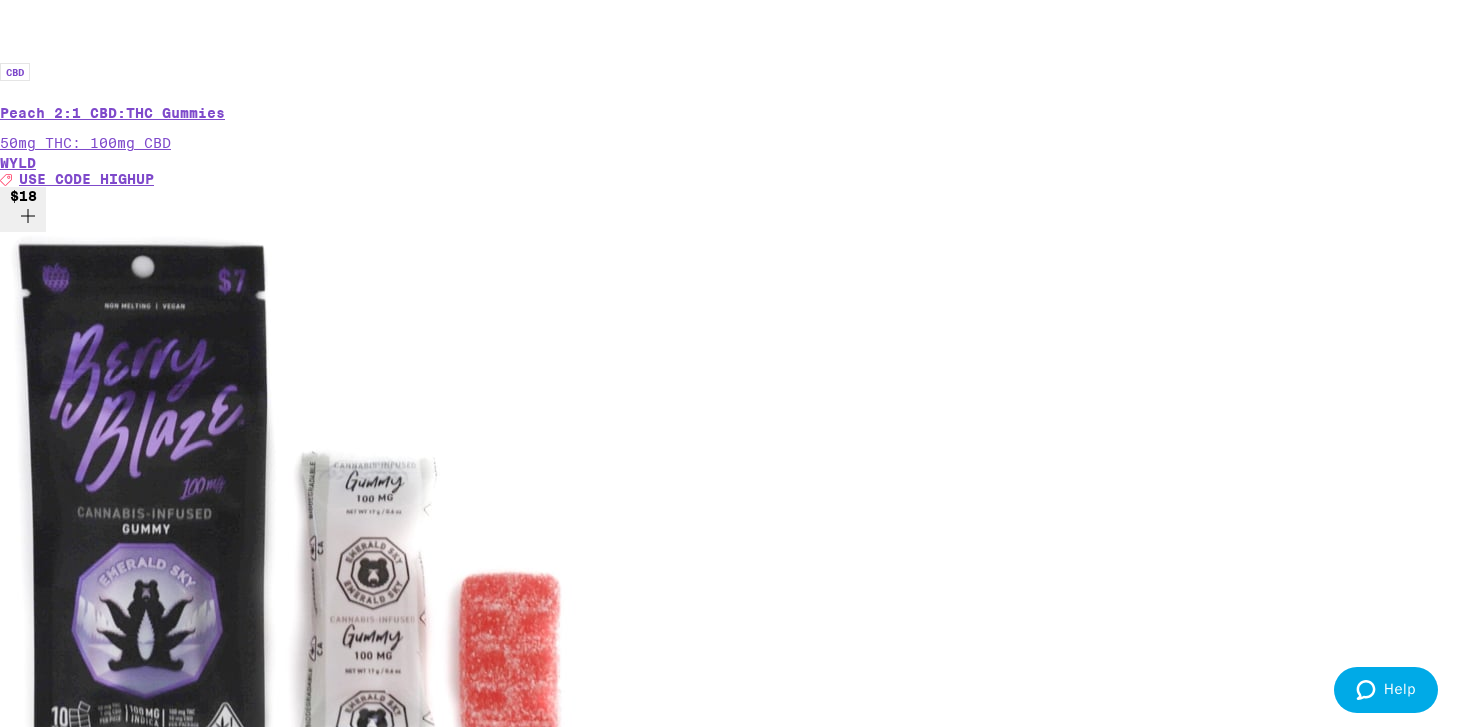 click on "HYBRID" at bounding box center (24, 31358) 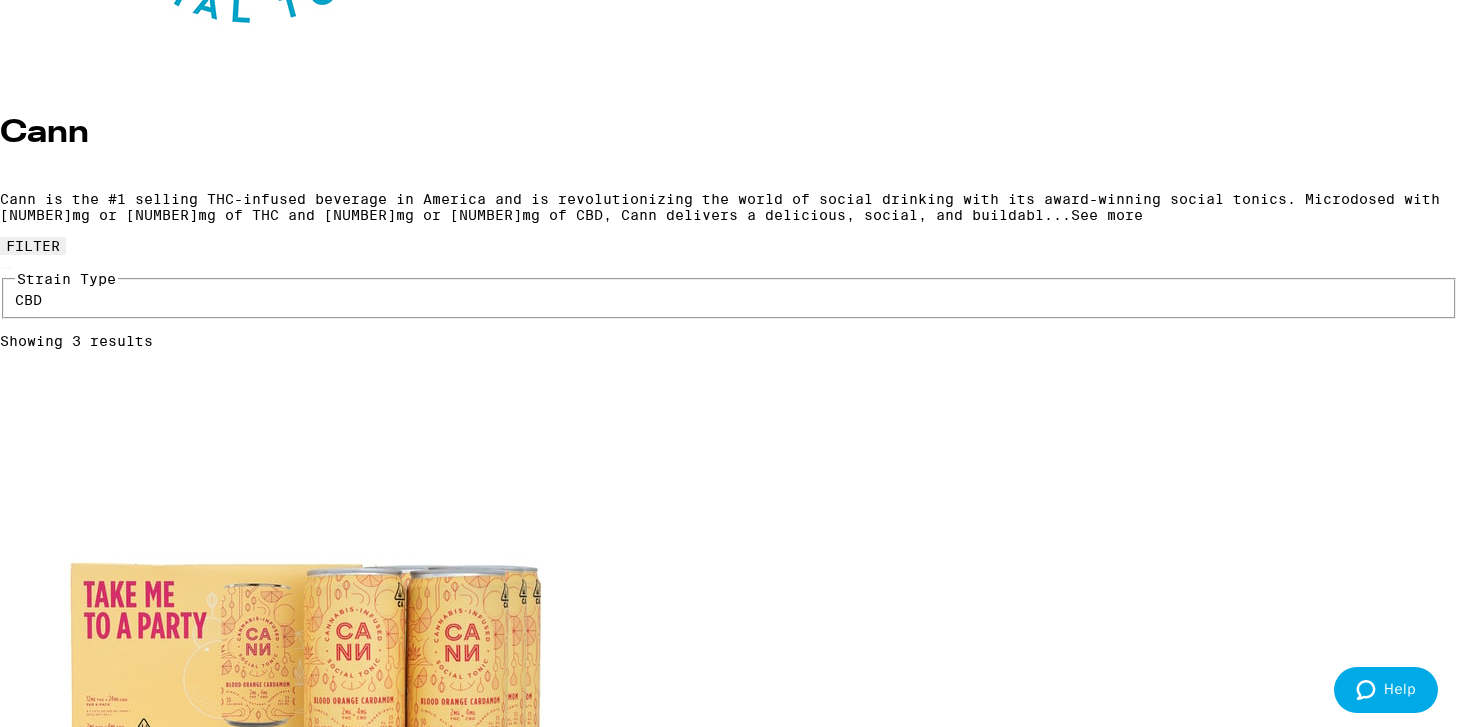 scroll, scrollTop: 508, scrollLeft: 0, axis: vertical 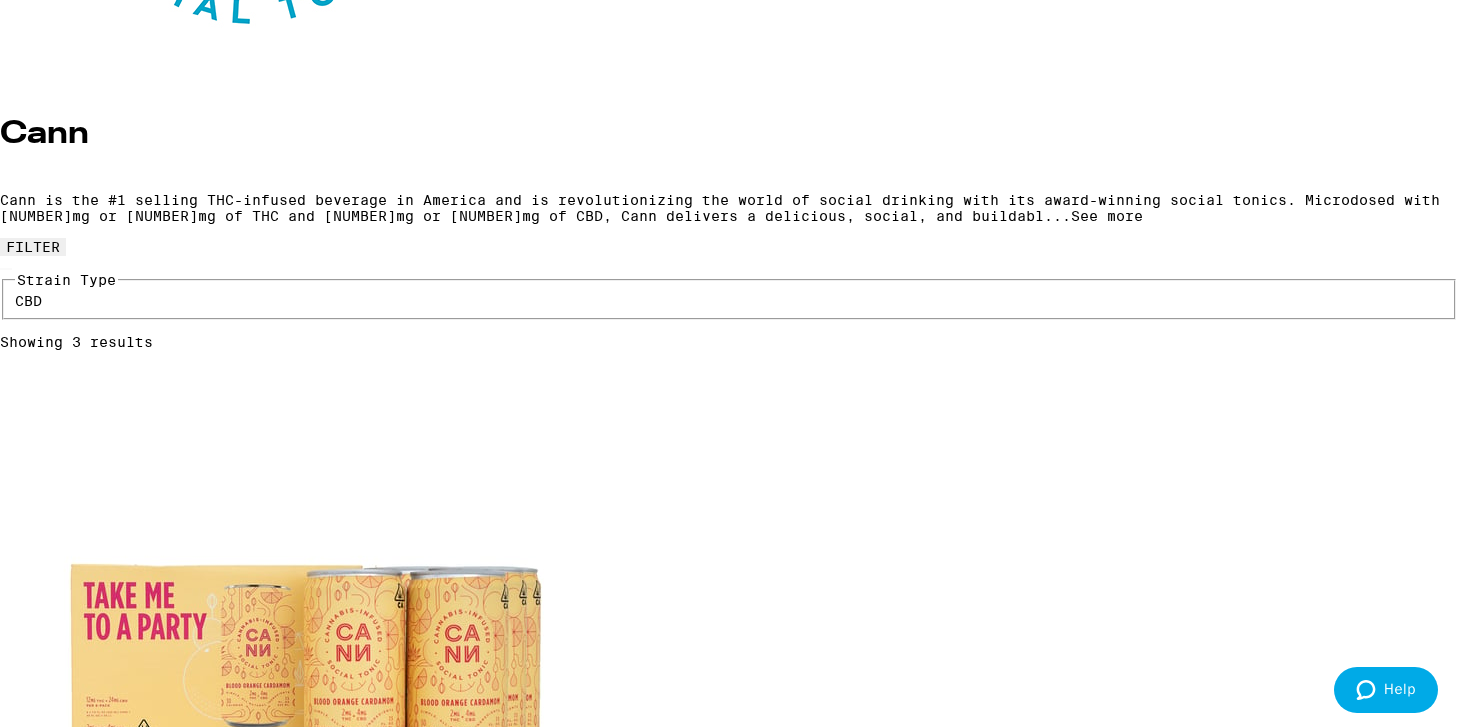 click 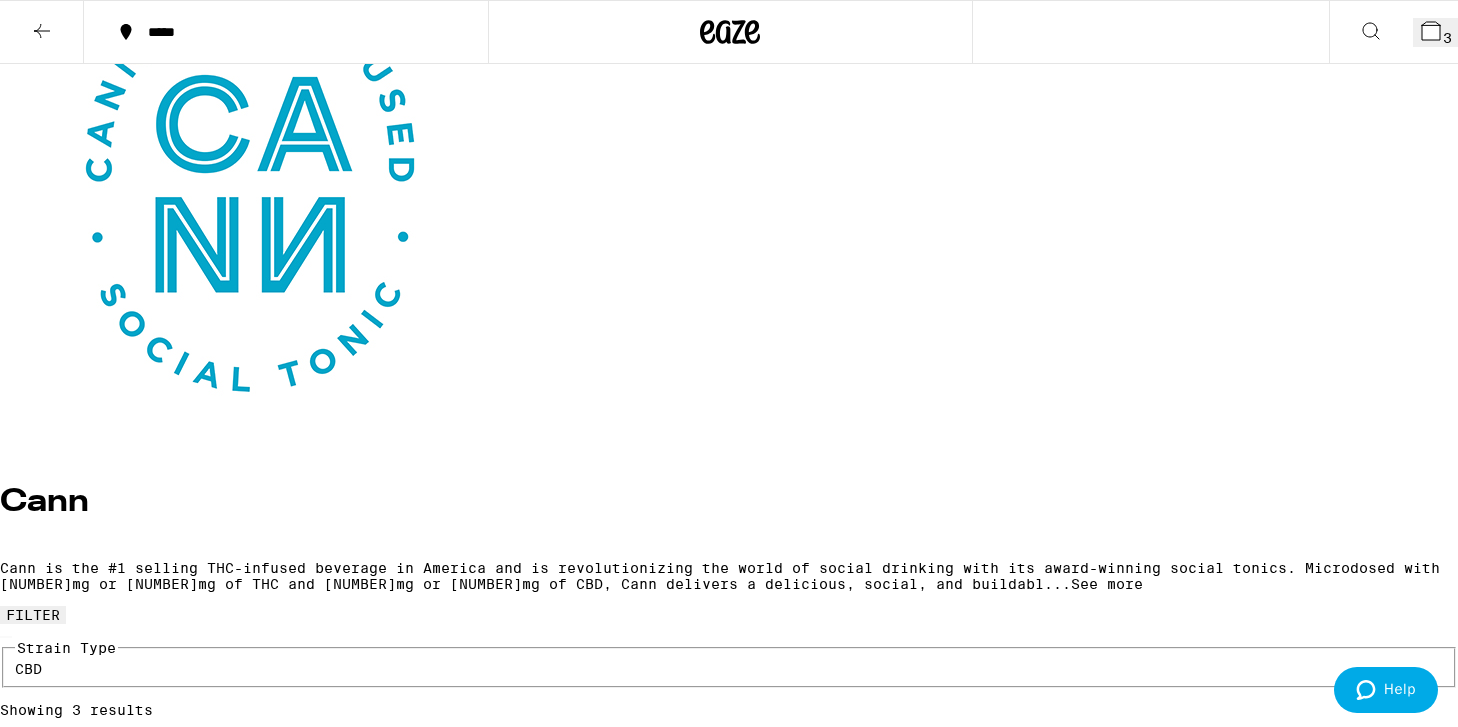 scroll, scrollTop: 0, scrollLeft: 0, axis: both 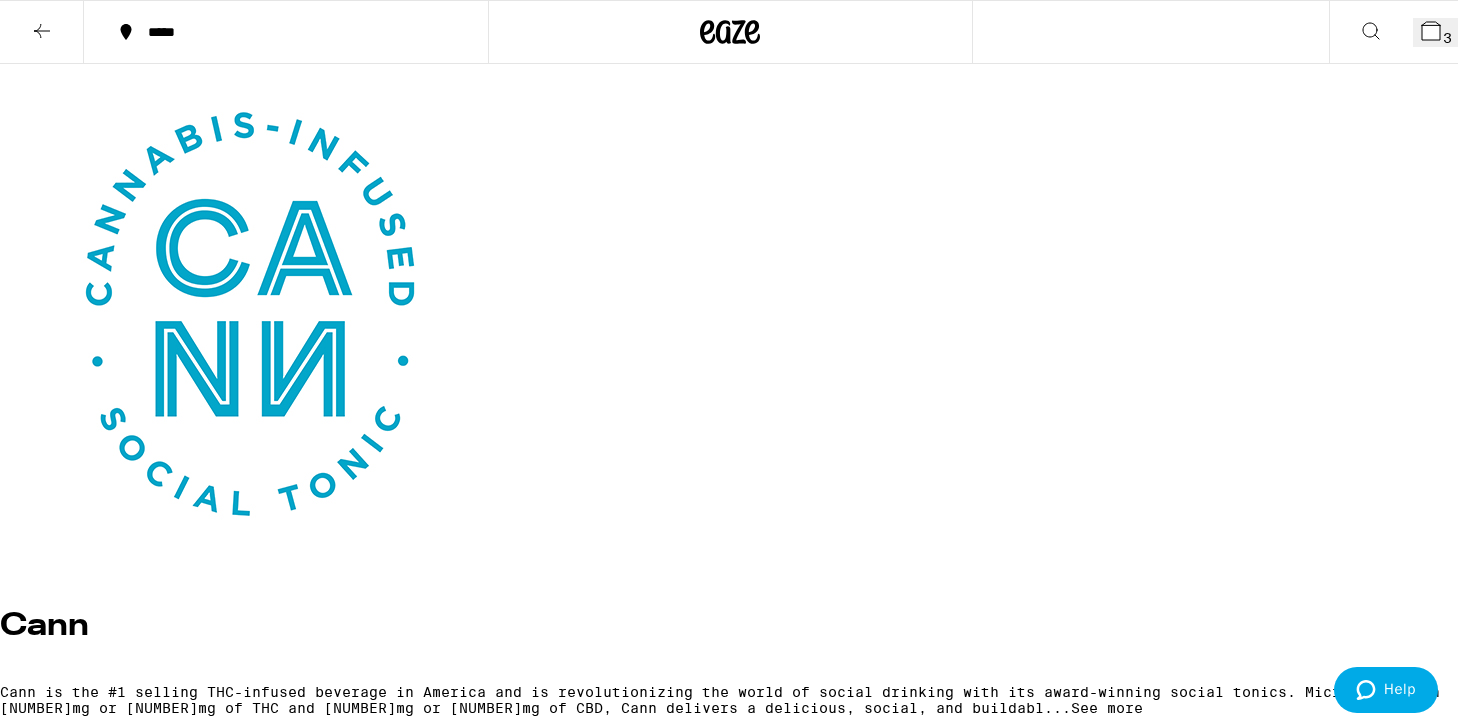 click on "3" at bounding box center (1435, 32) 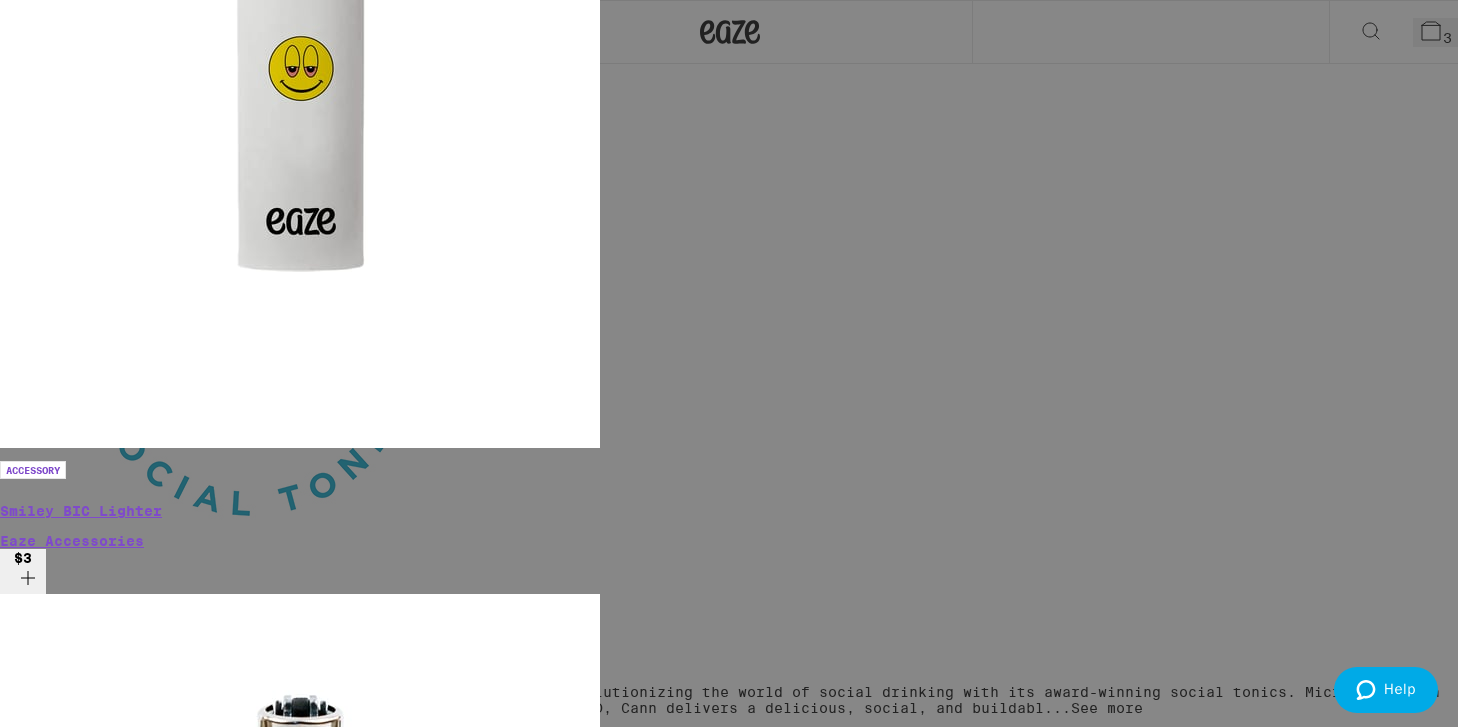 scroll, scrollTop: 123, scrollLeft: 0, axis: vertical 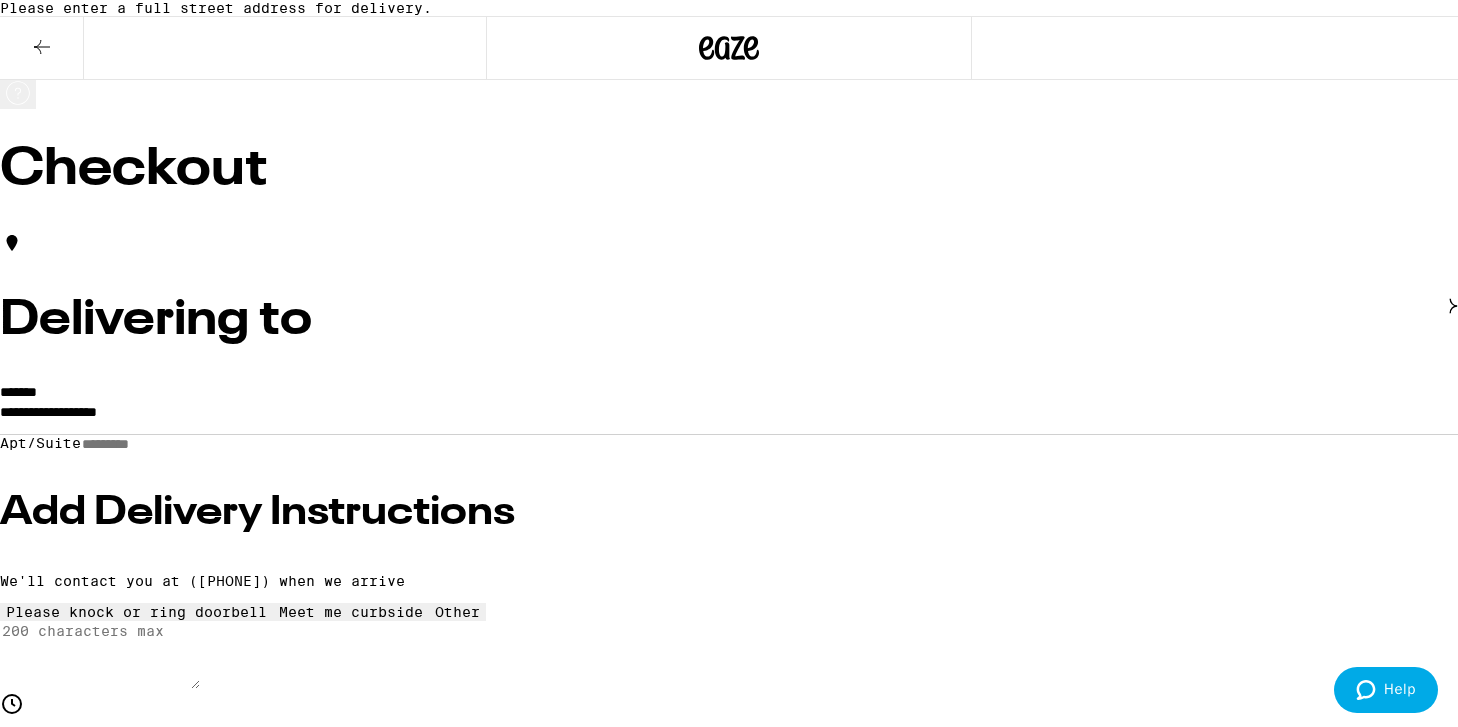 click on "**********" at bounding box center (729, 417) 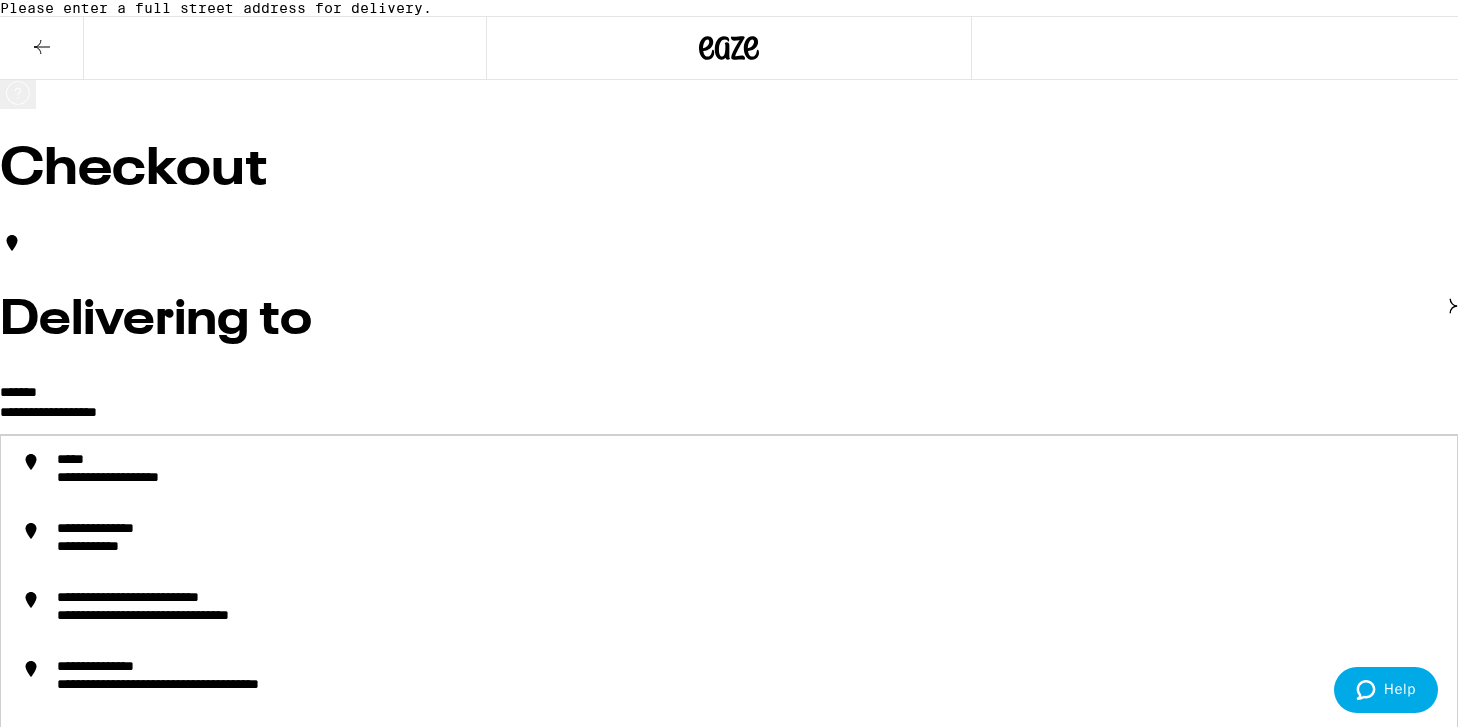 click on "*******" at bounding box center [18, 392] 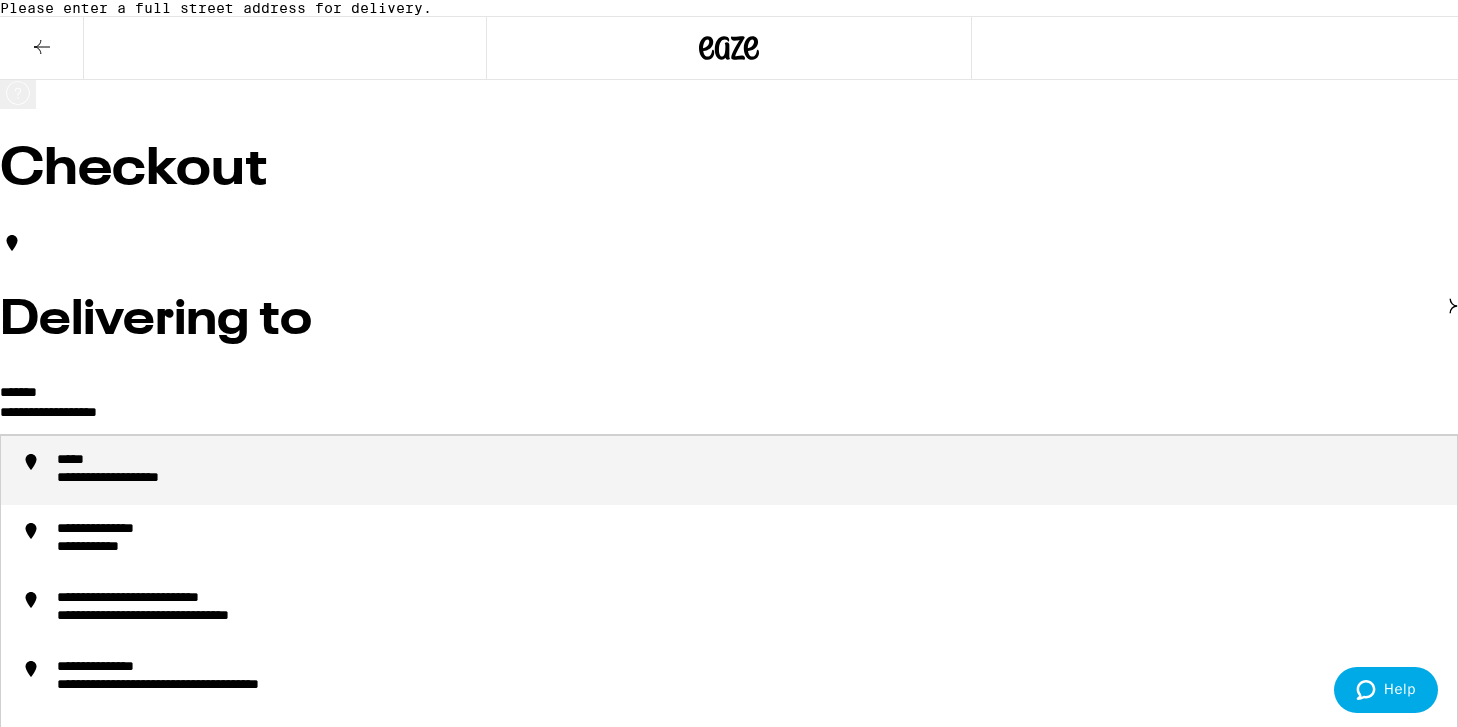 click on "**********" at bounding box center (729, 417) 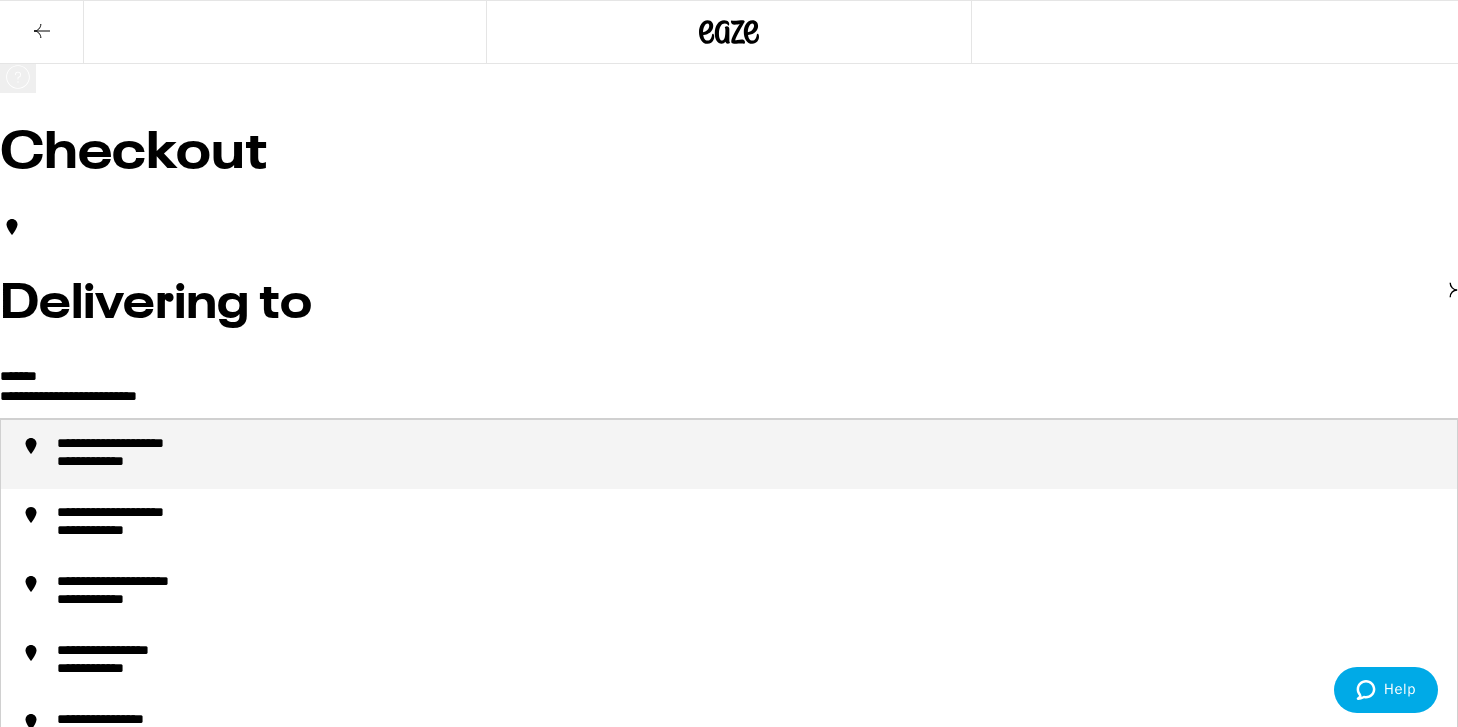 click on "**********" at bounding box center (729, 401) 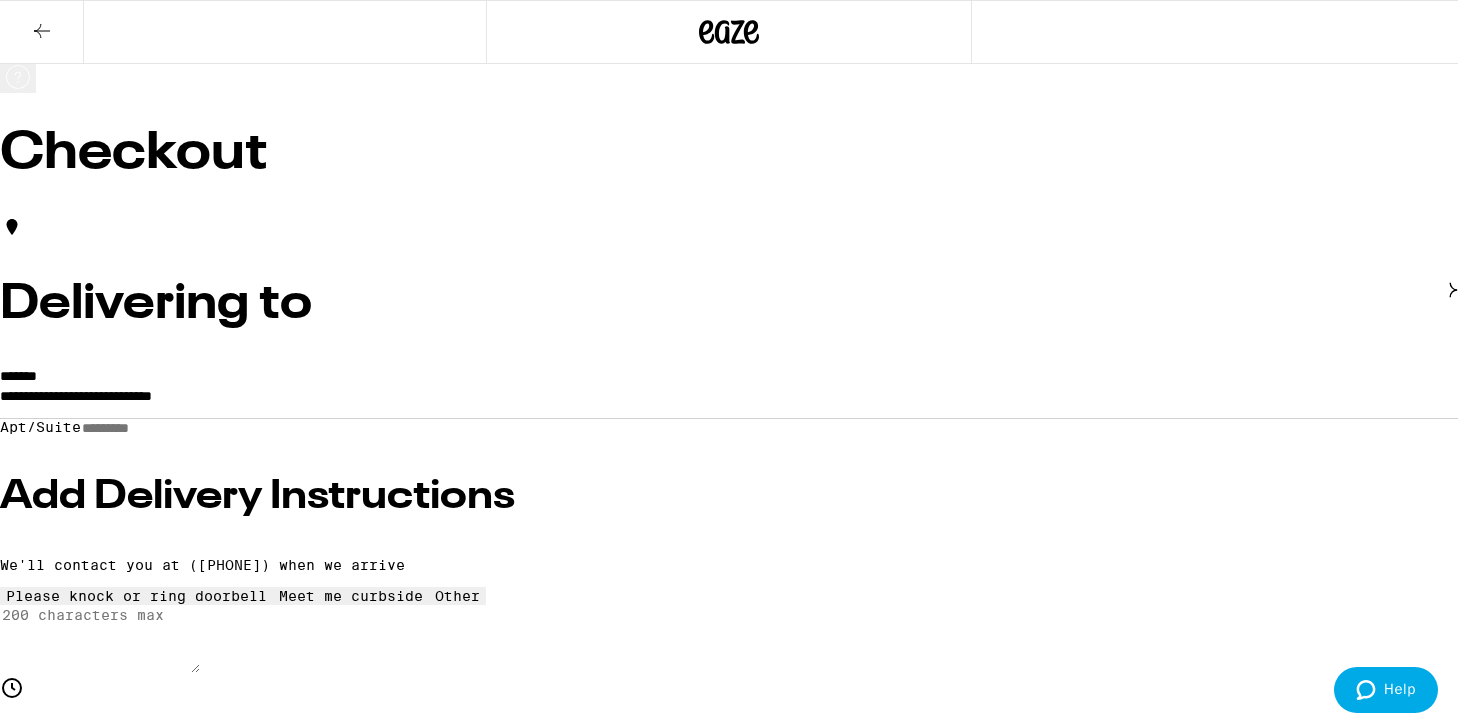 type on "**********" 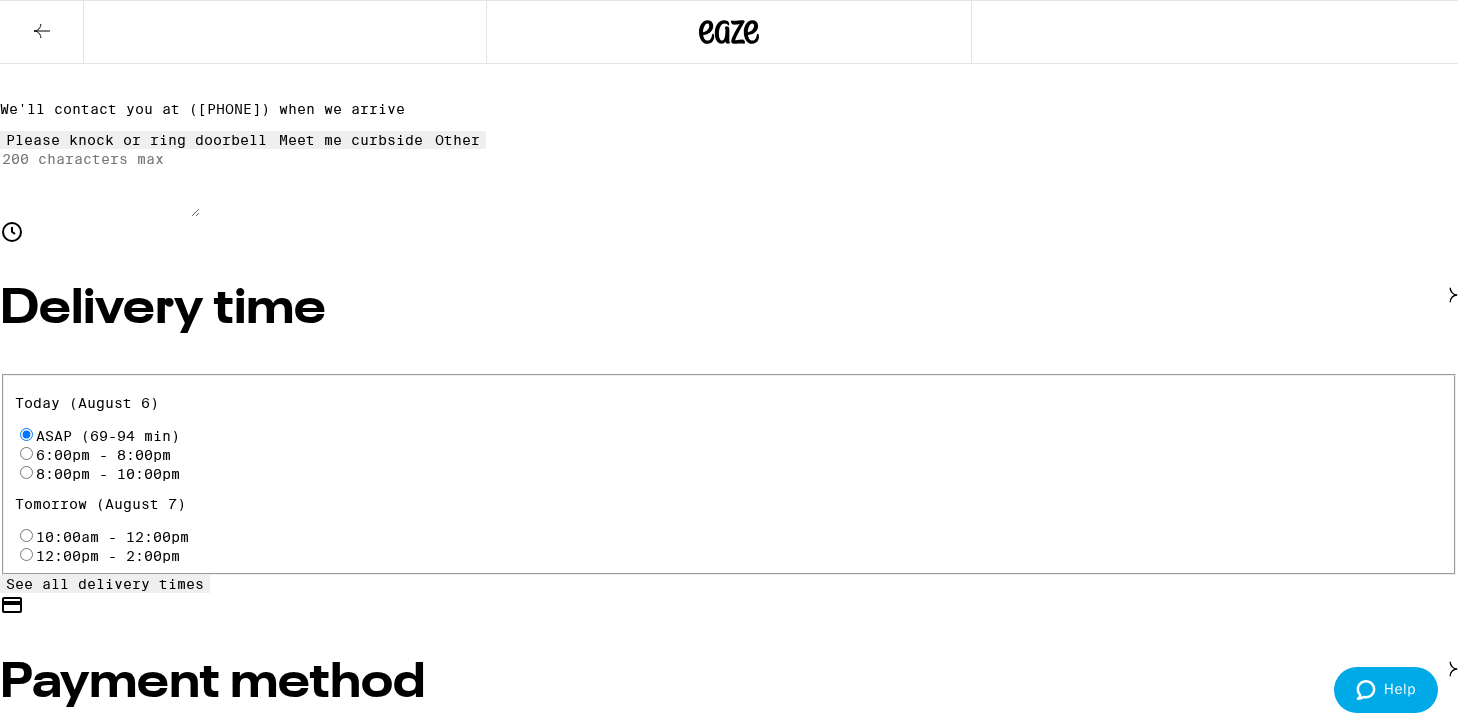 scroll, scrollTop: 454, scrollLeft: 0, axis: vertical 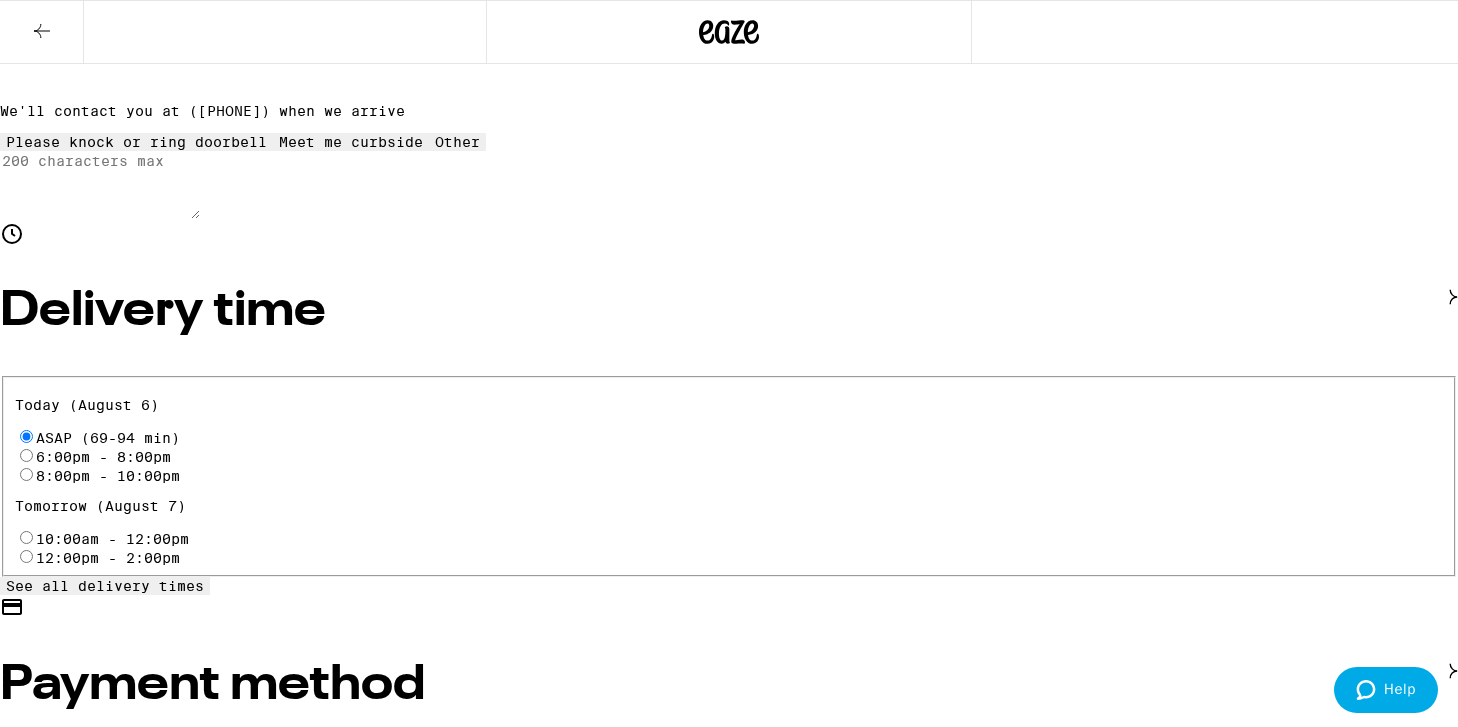click on "Pay with Debit (in person) Pin required" at bounding box center [26, 800] 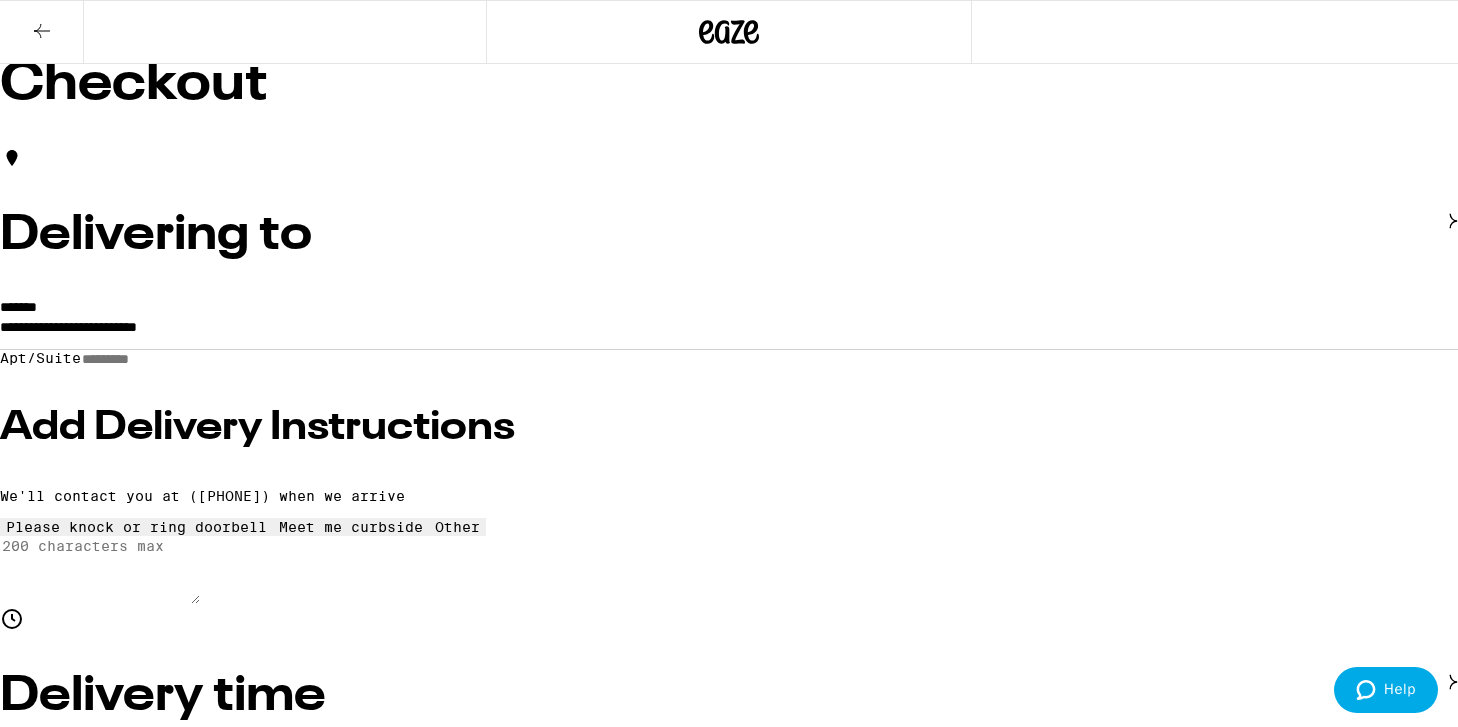 scroll, scrollTop: 67, scrollLeft: 0, axis: vertical 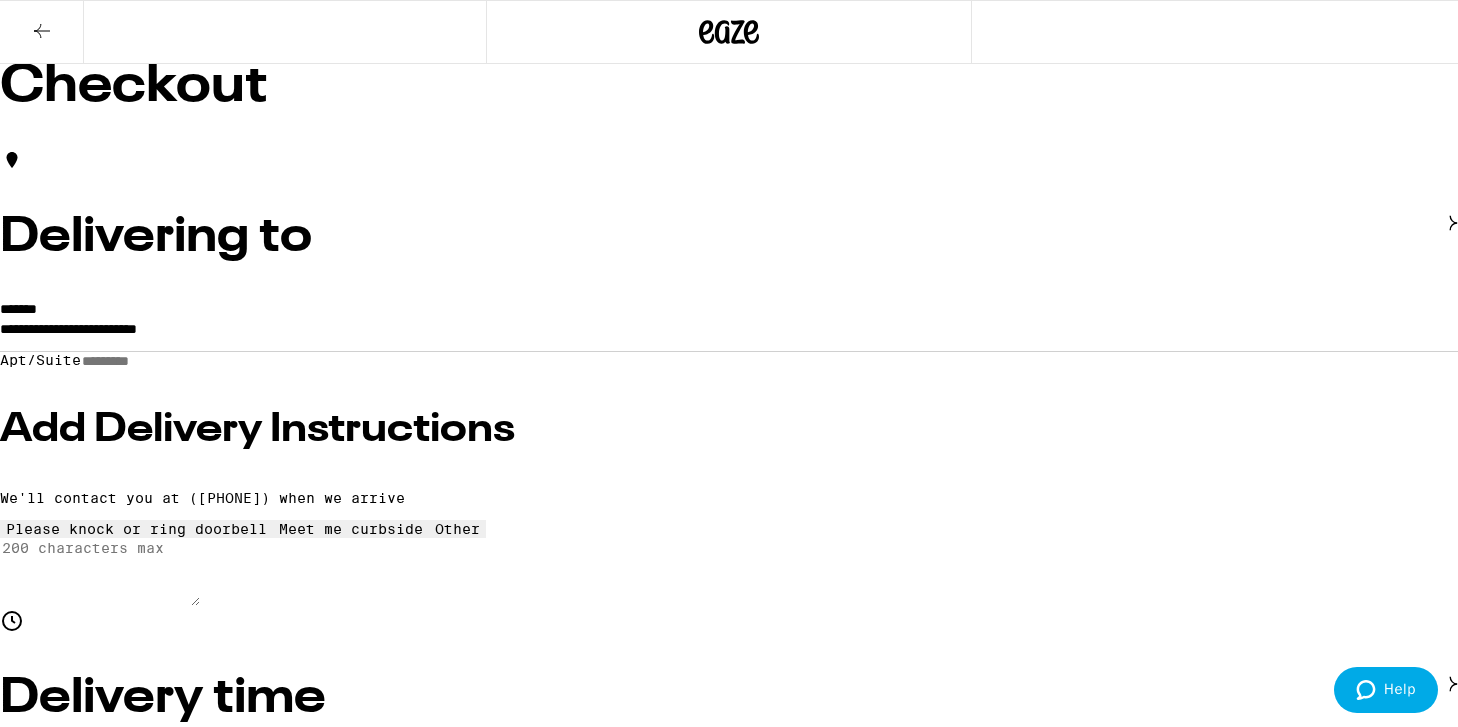 click on "$ 7" at bounding box center [729, 3000] 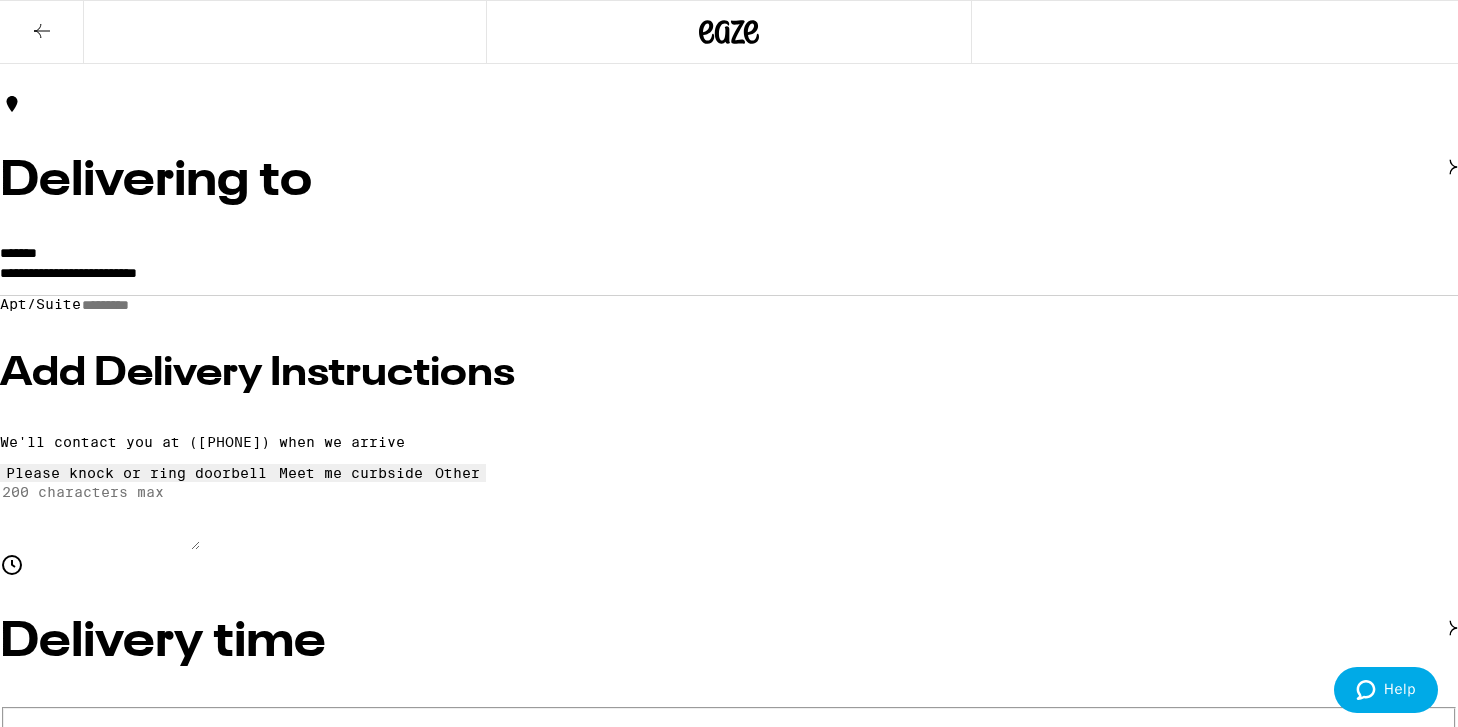 scroll, scrollTop: 129, scrollLeft: 0, axis: vertical 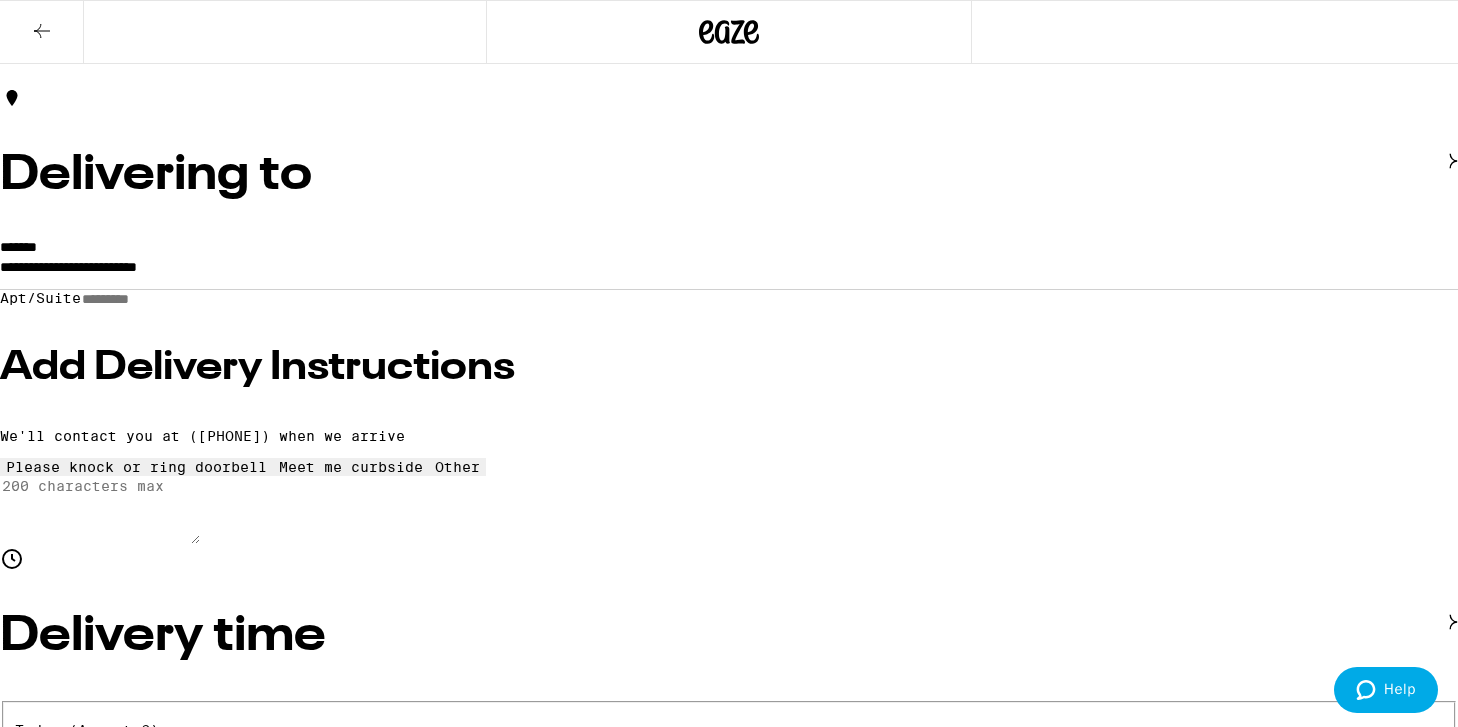 click on "Place Order" at bounding box center (55, 3146) 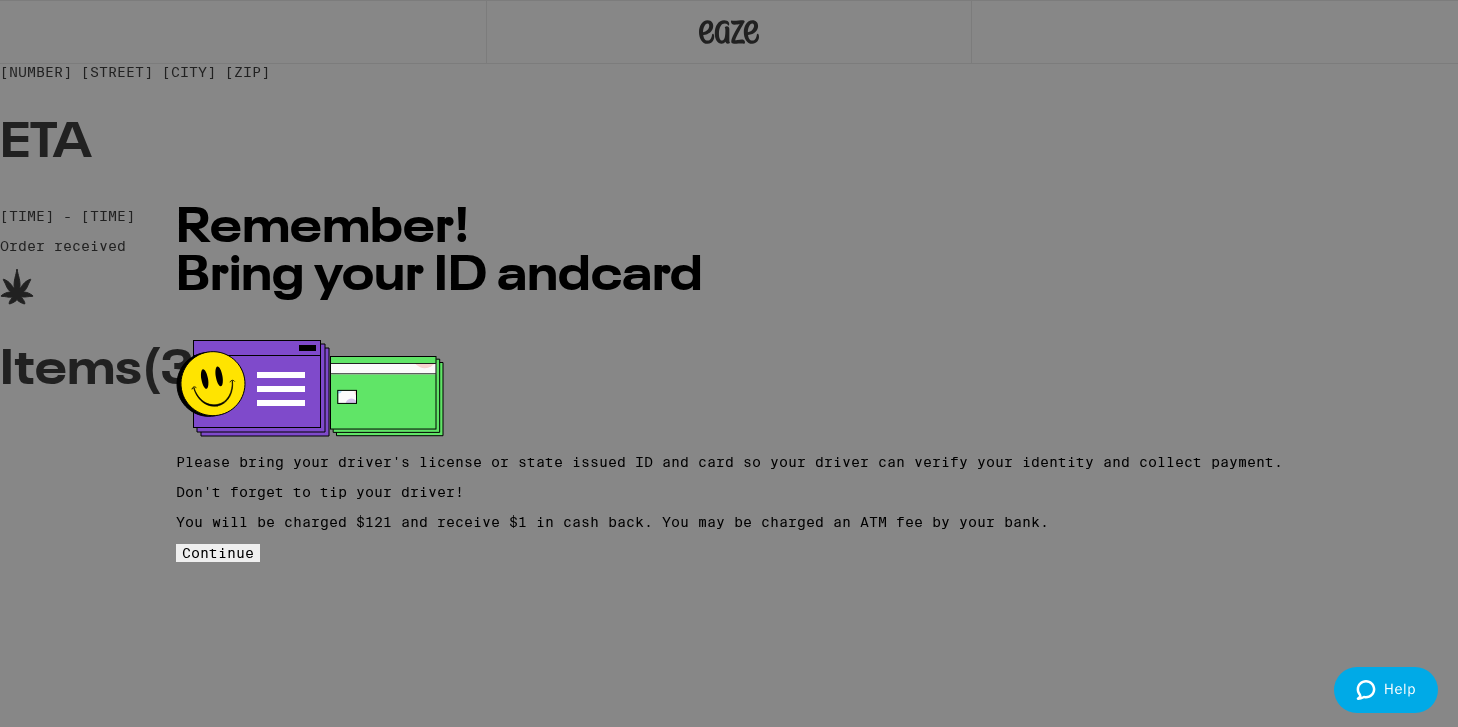 click on "Continue" at bounding box center (218, 553) 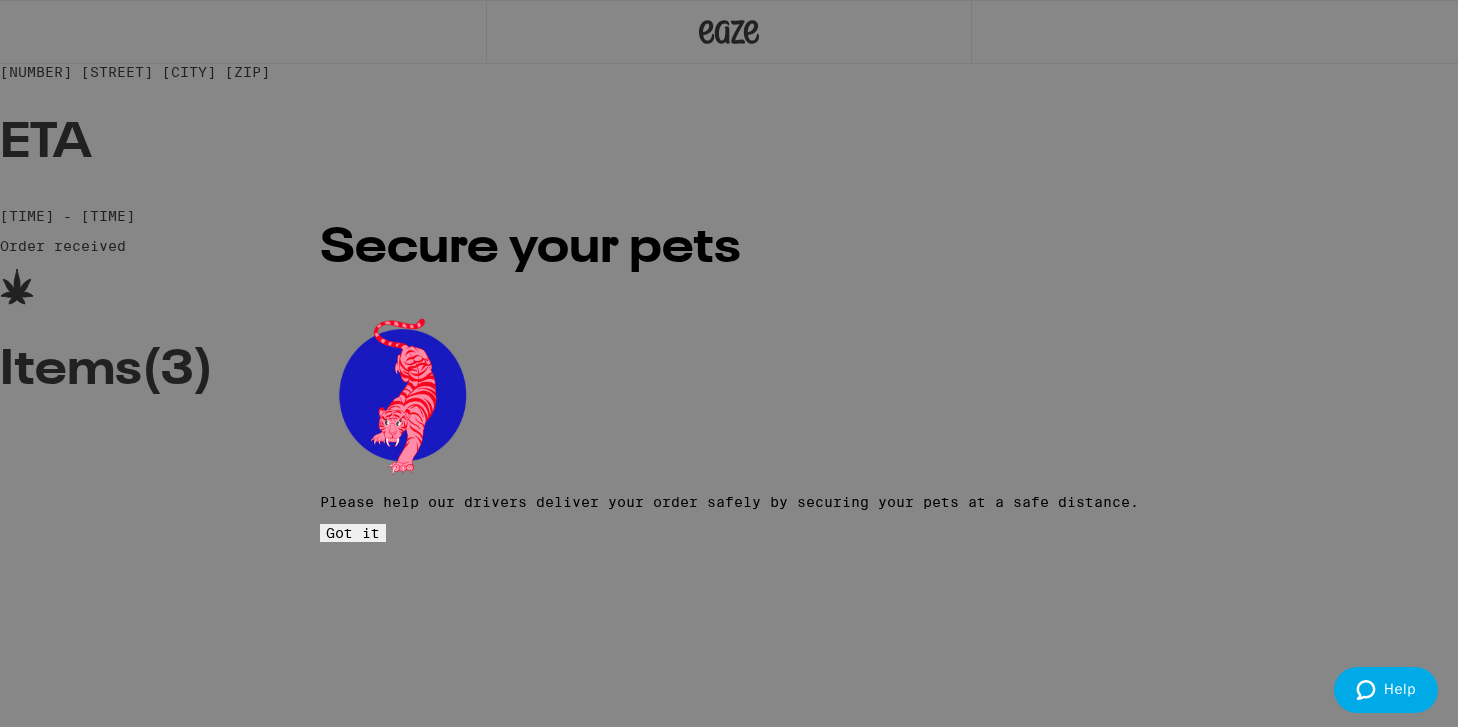 click on "Got it" at bounding box center [353, 533] 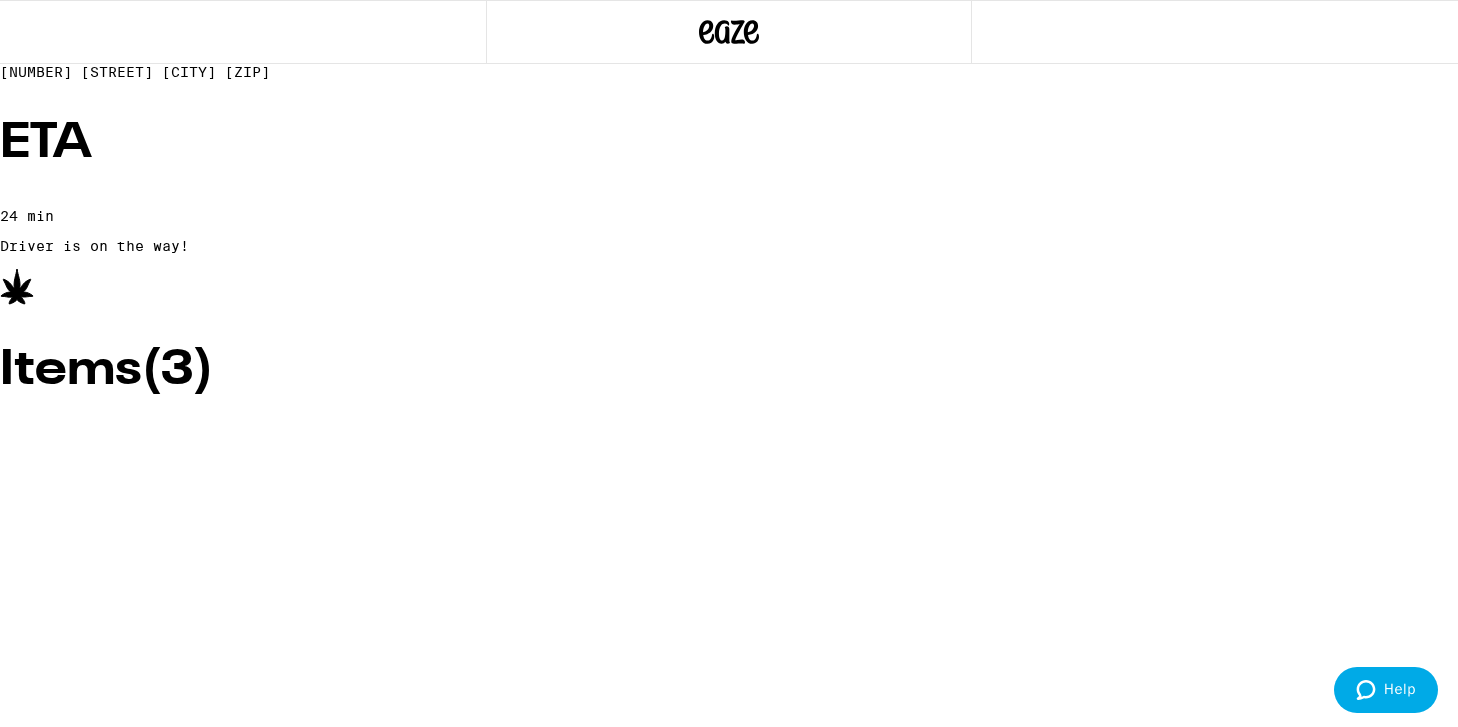 click on "ETA [NUMBER] min Driver is on the way!" at bounding box center [729, 187] 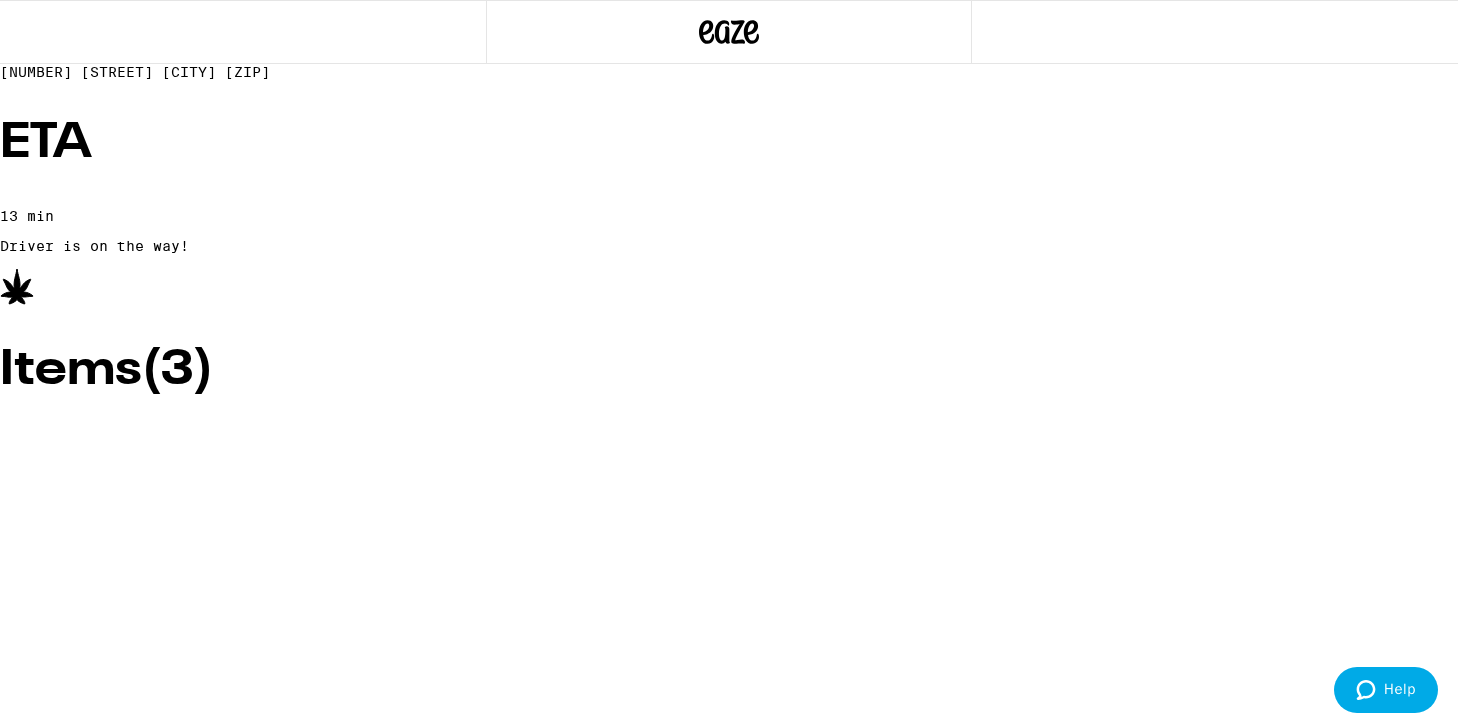 scroll, scrollTop: 0, scrollLeft: 0, axis: both 